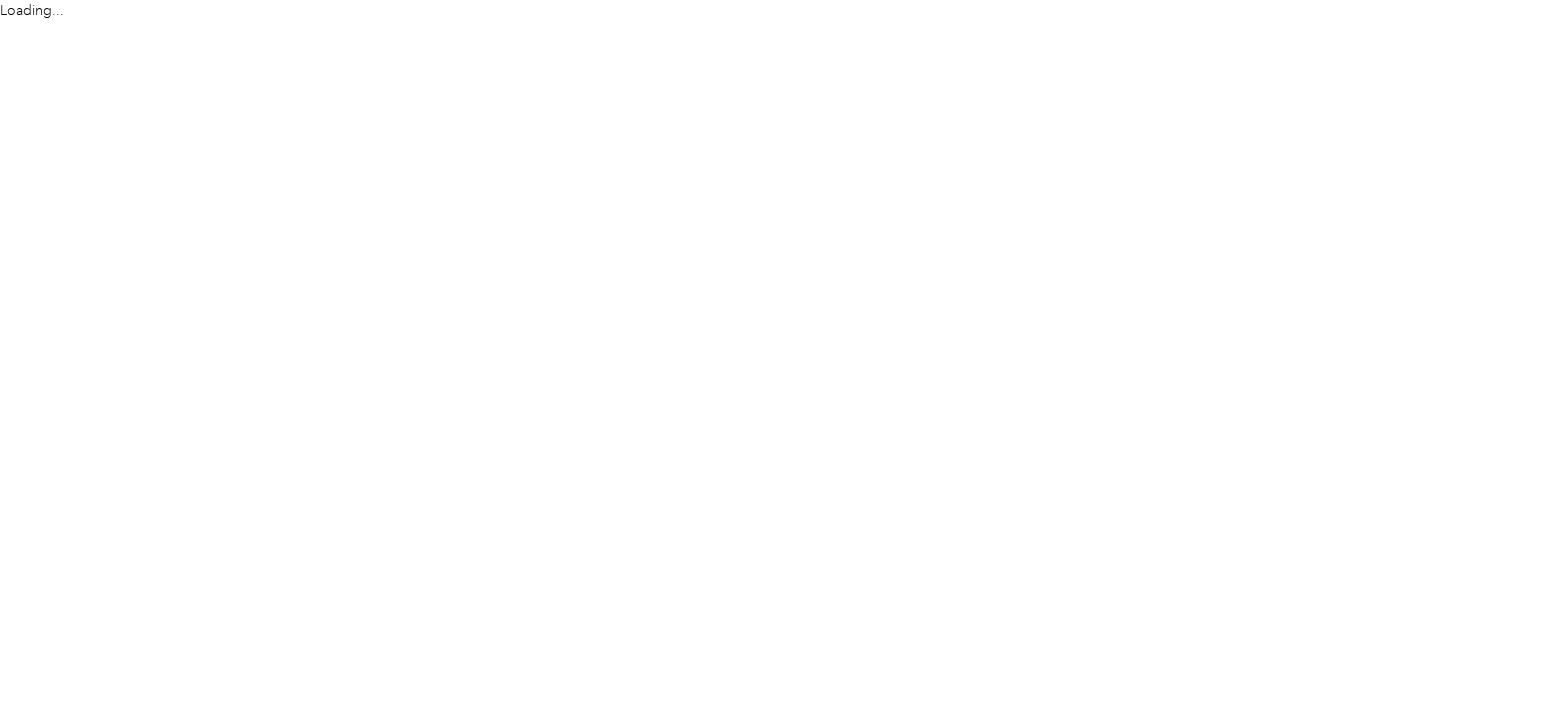 scroll, scrollTop: 0, scrollLeft: 0, axis: both 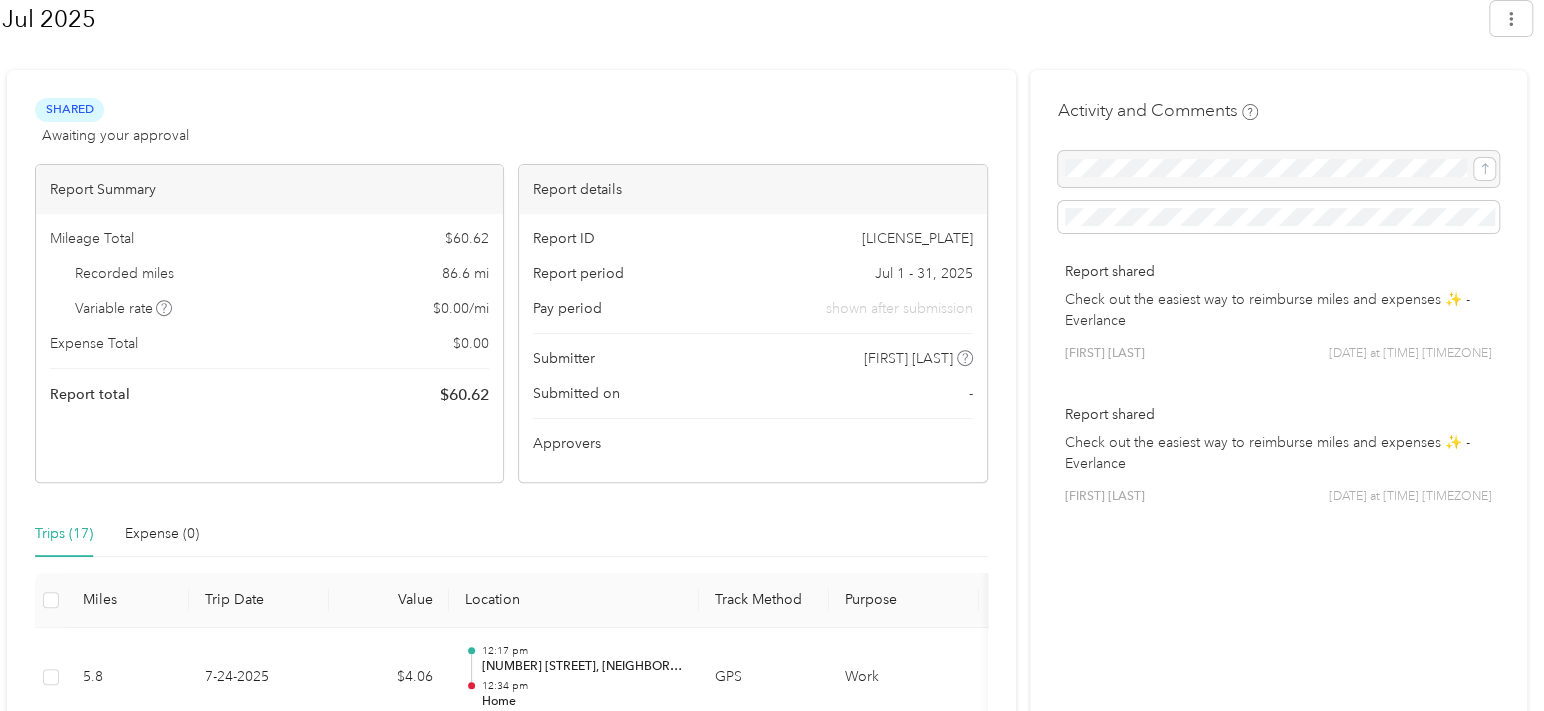 click at bounding box center (1278, 169) 